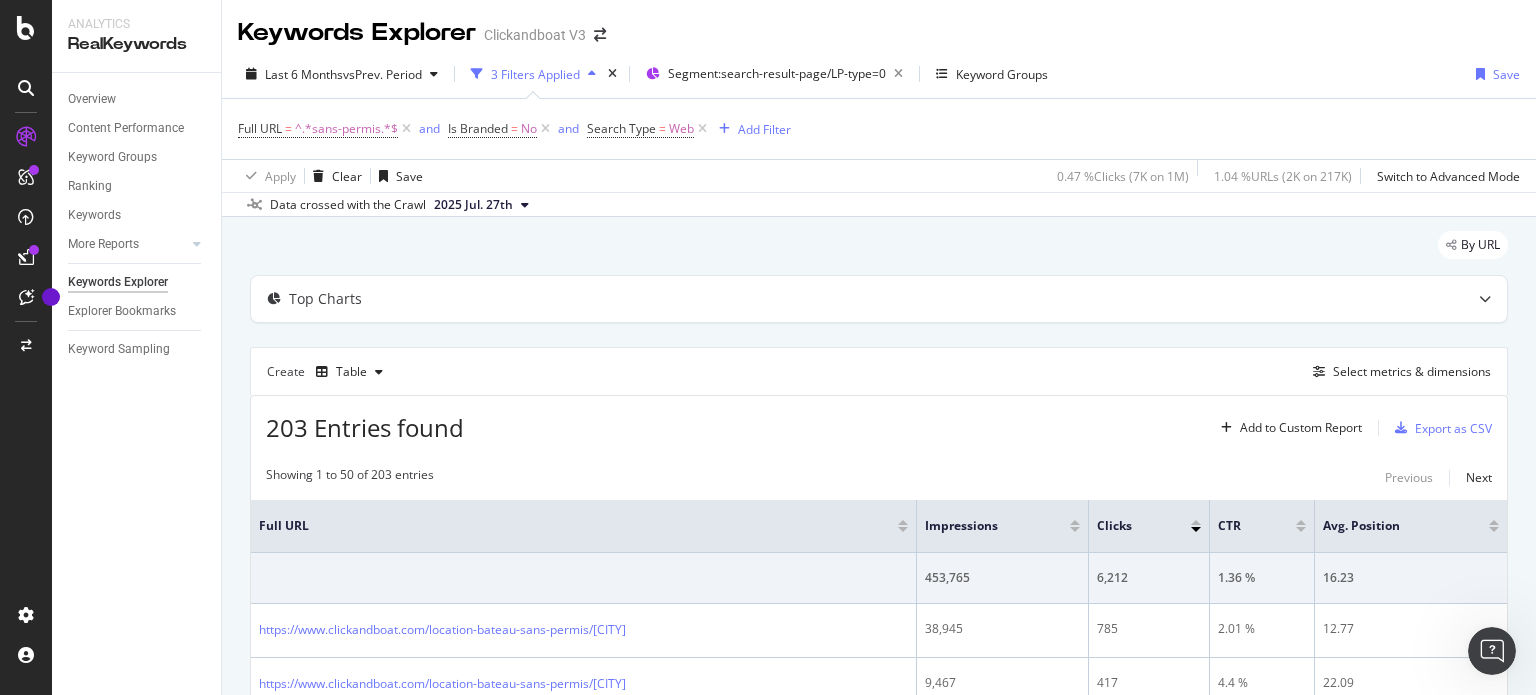 scroll, scrollTop: 0, scrollLeft: 0, axis: both 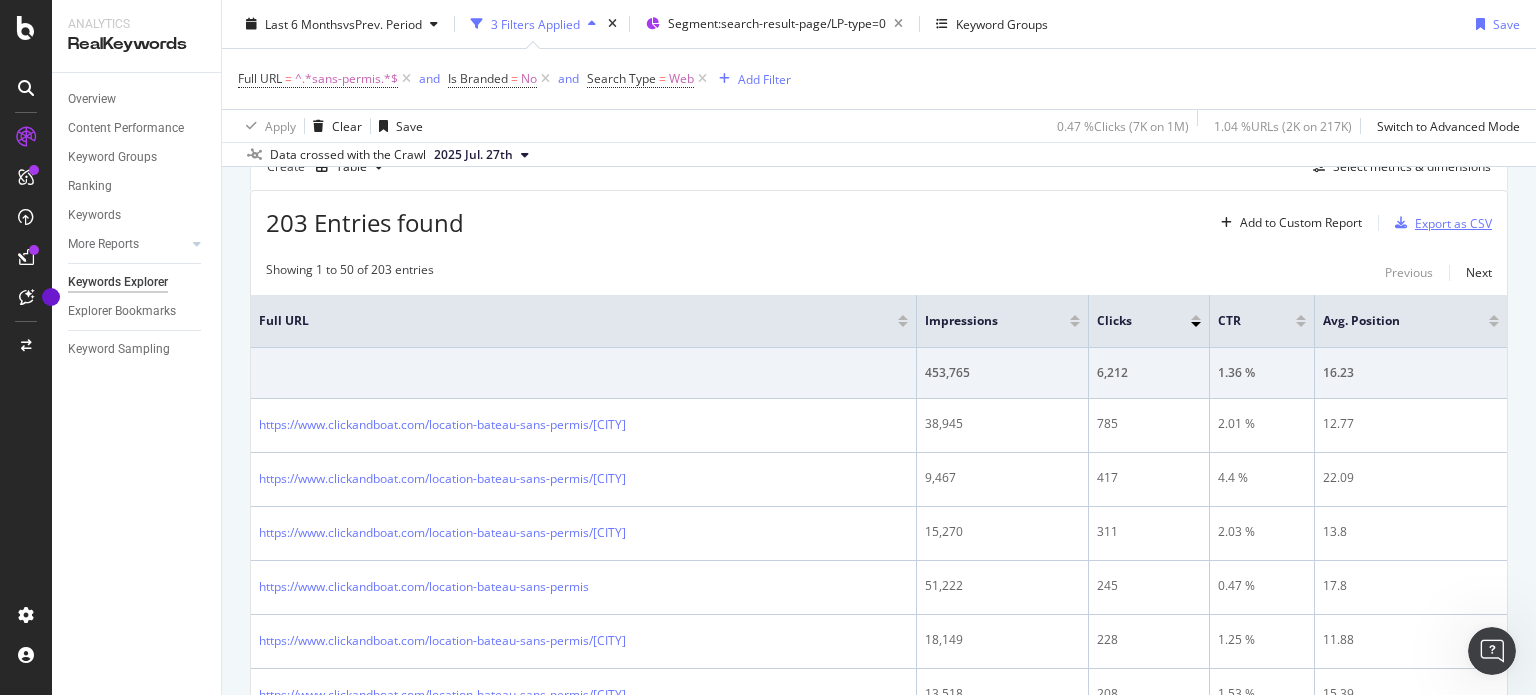 click on "Export as CSV" at bounding box center (1453, 223) 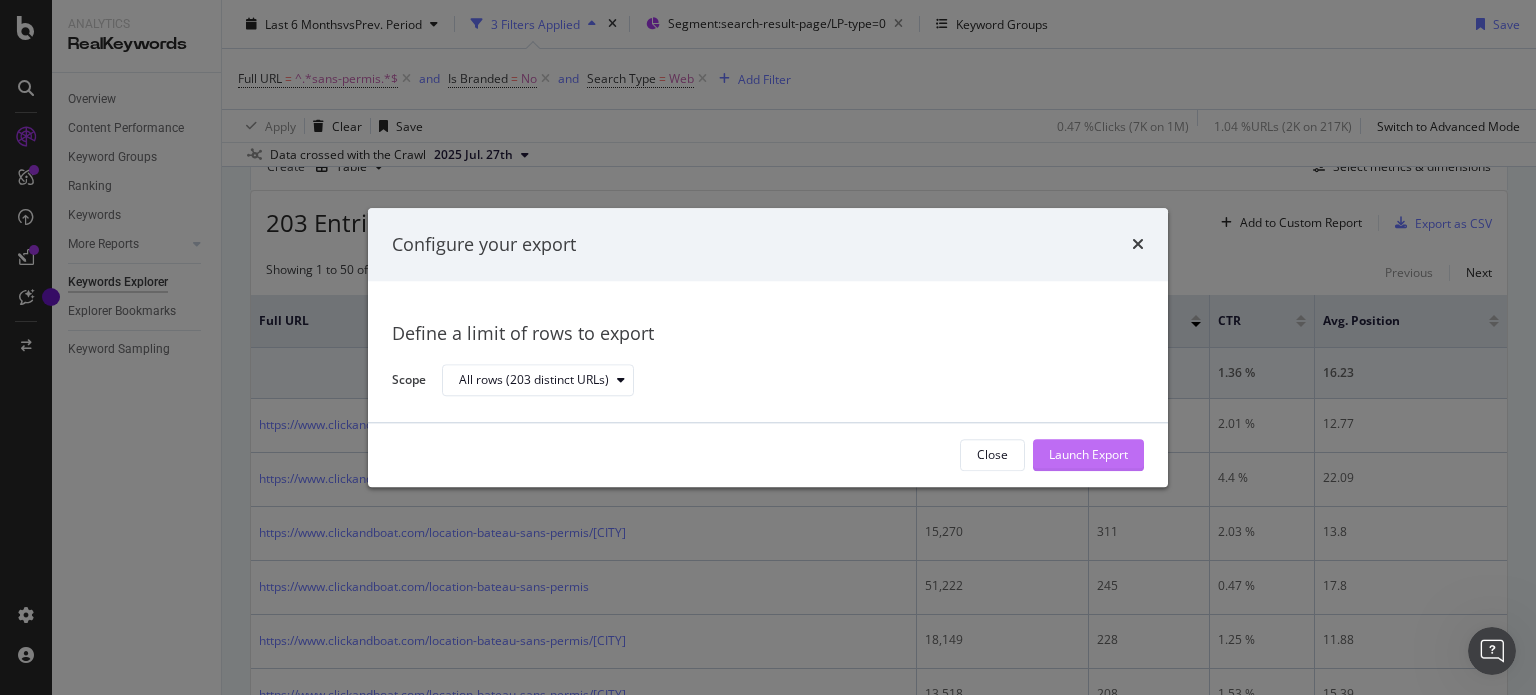 click on "Launch Export" at bounding box center [1088, 455] 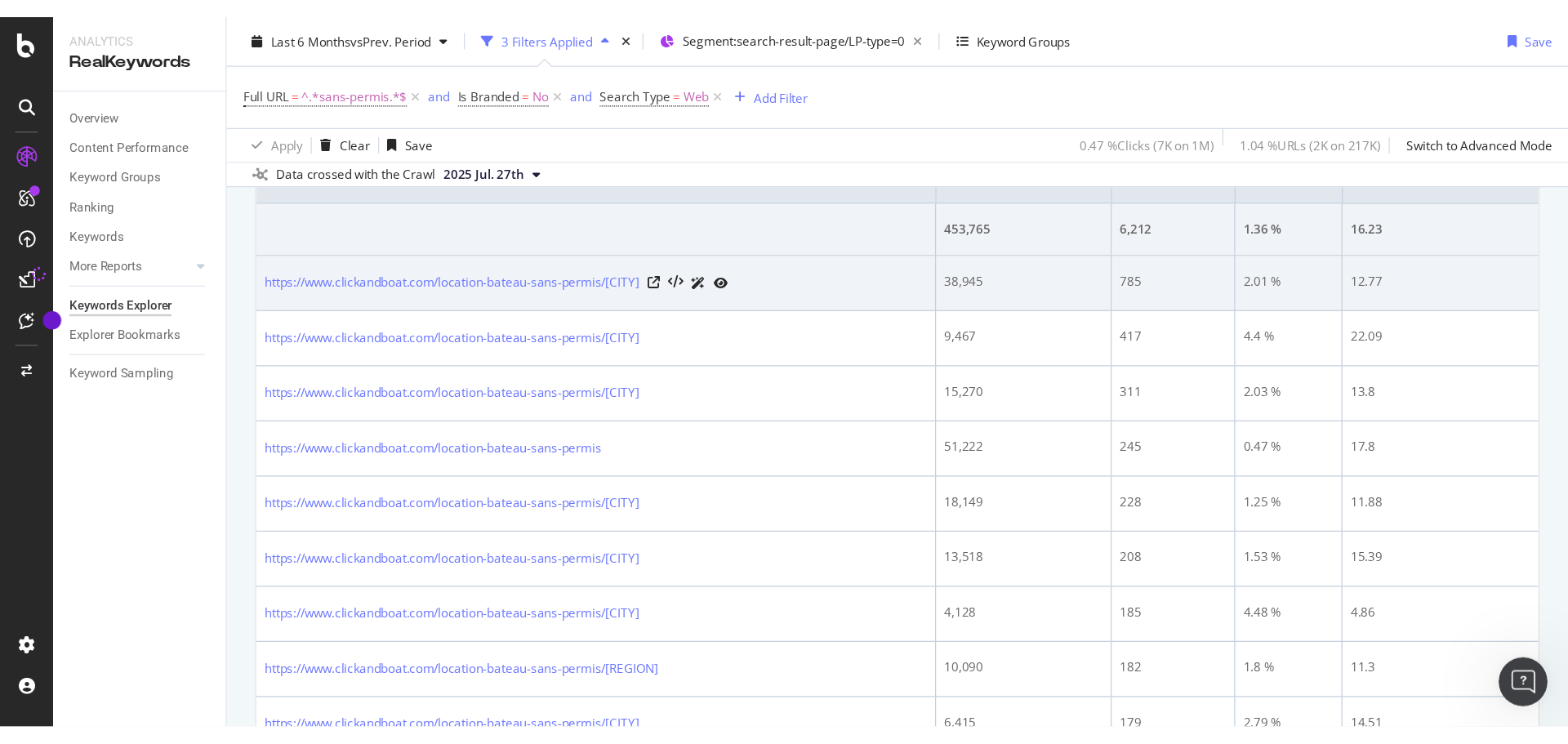 scroll, scrollTop: 218, scrollLeft: 0, axis: vertical 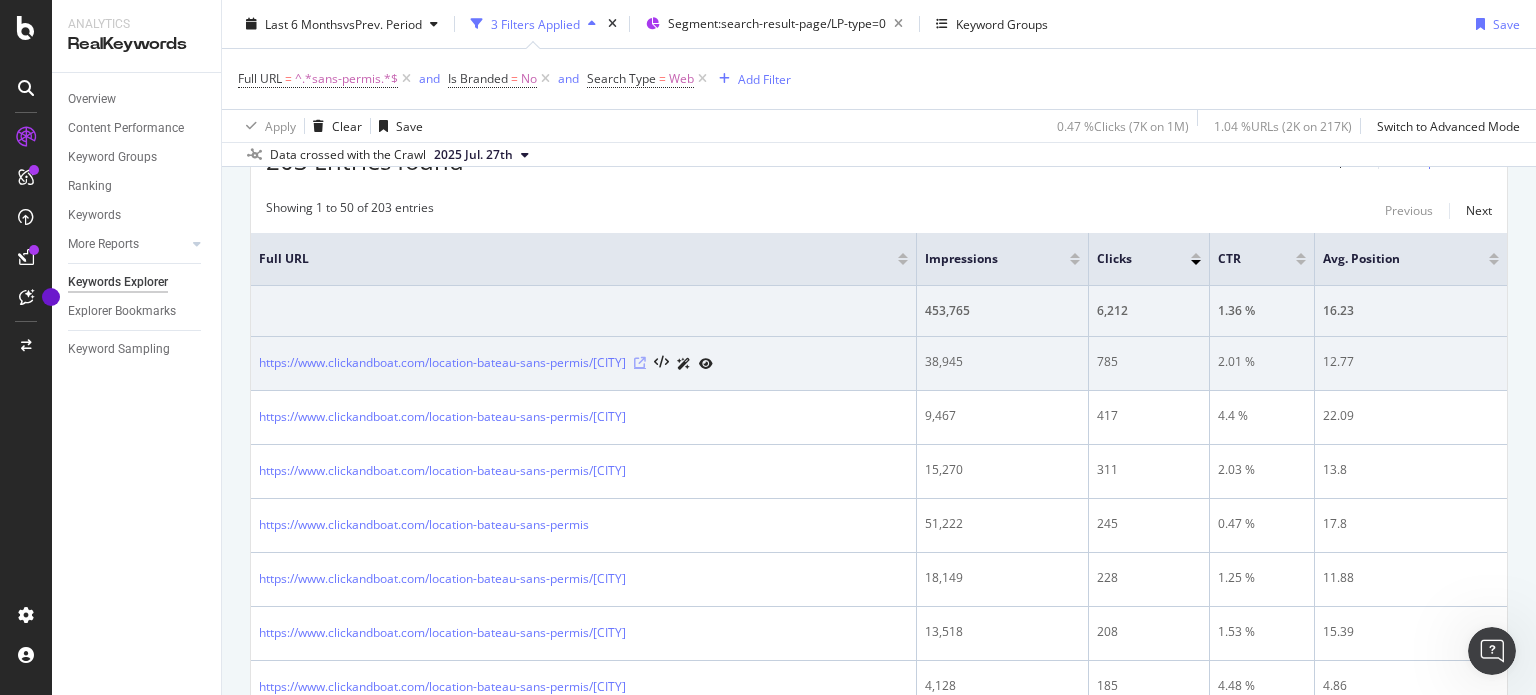 click at bounding box center (640, 363) 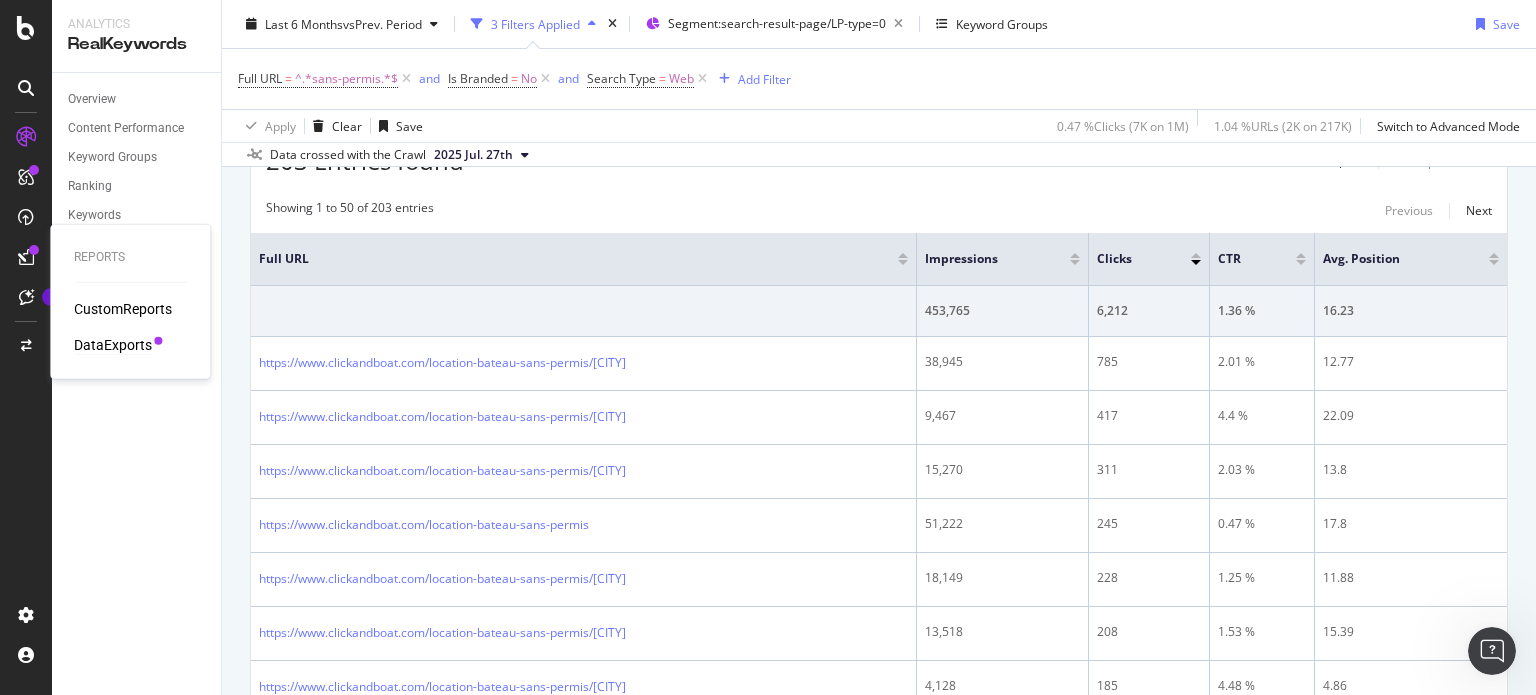 click on "DataExports" at bounding box center [113, 345] 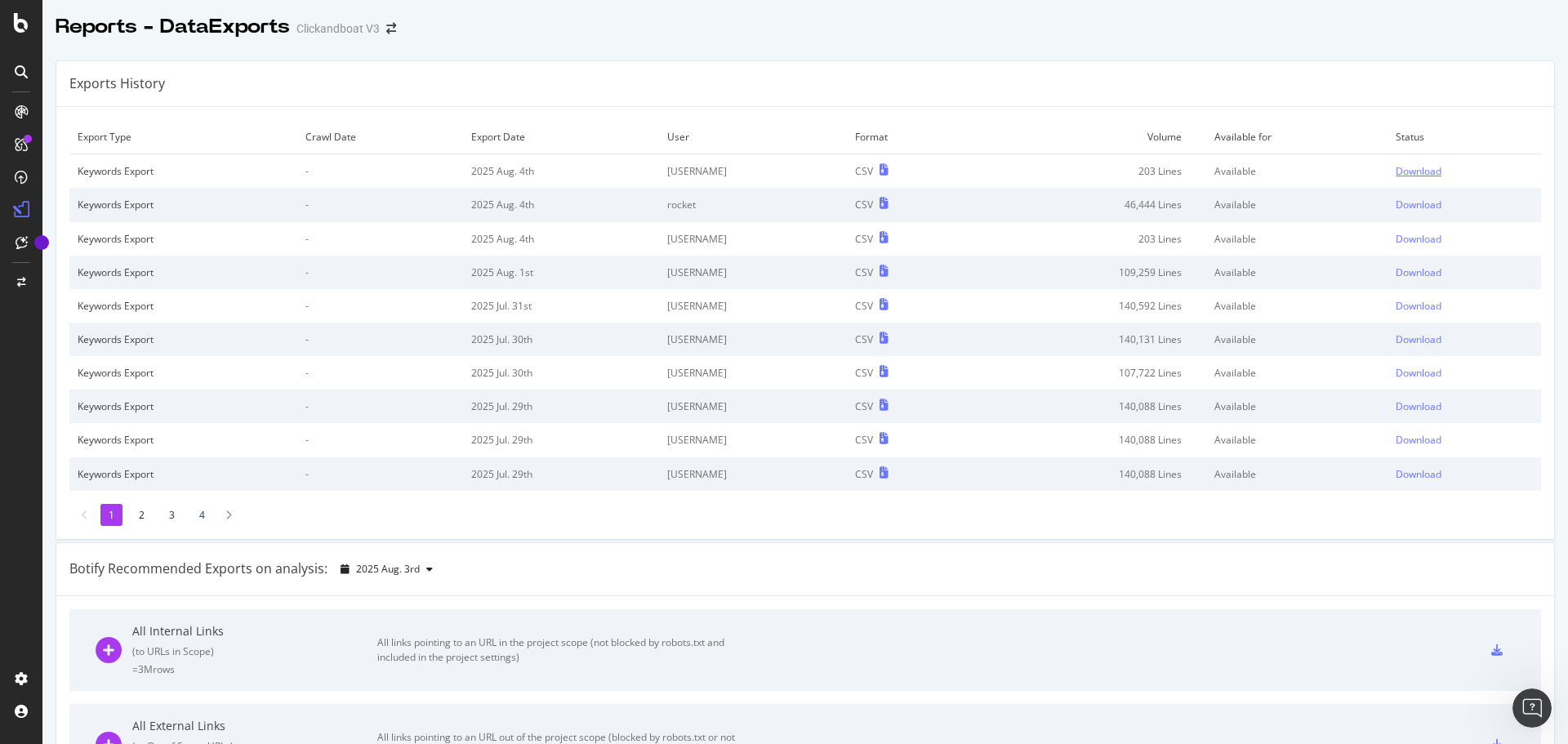 click on "Download" at bounding box center (1419, 171) 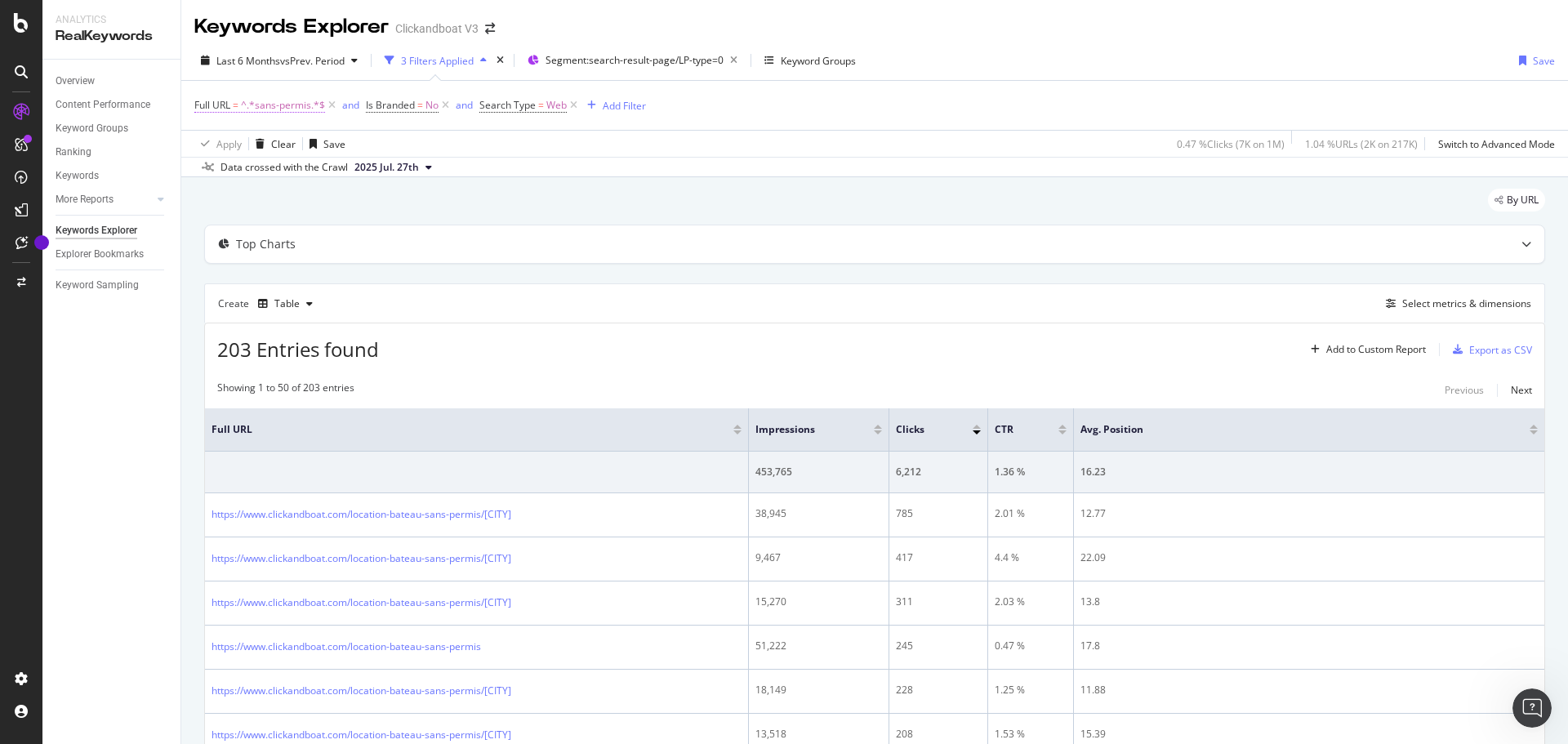 click on "^.*sans-permis.*$" at bounding box center (283, 105) 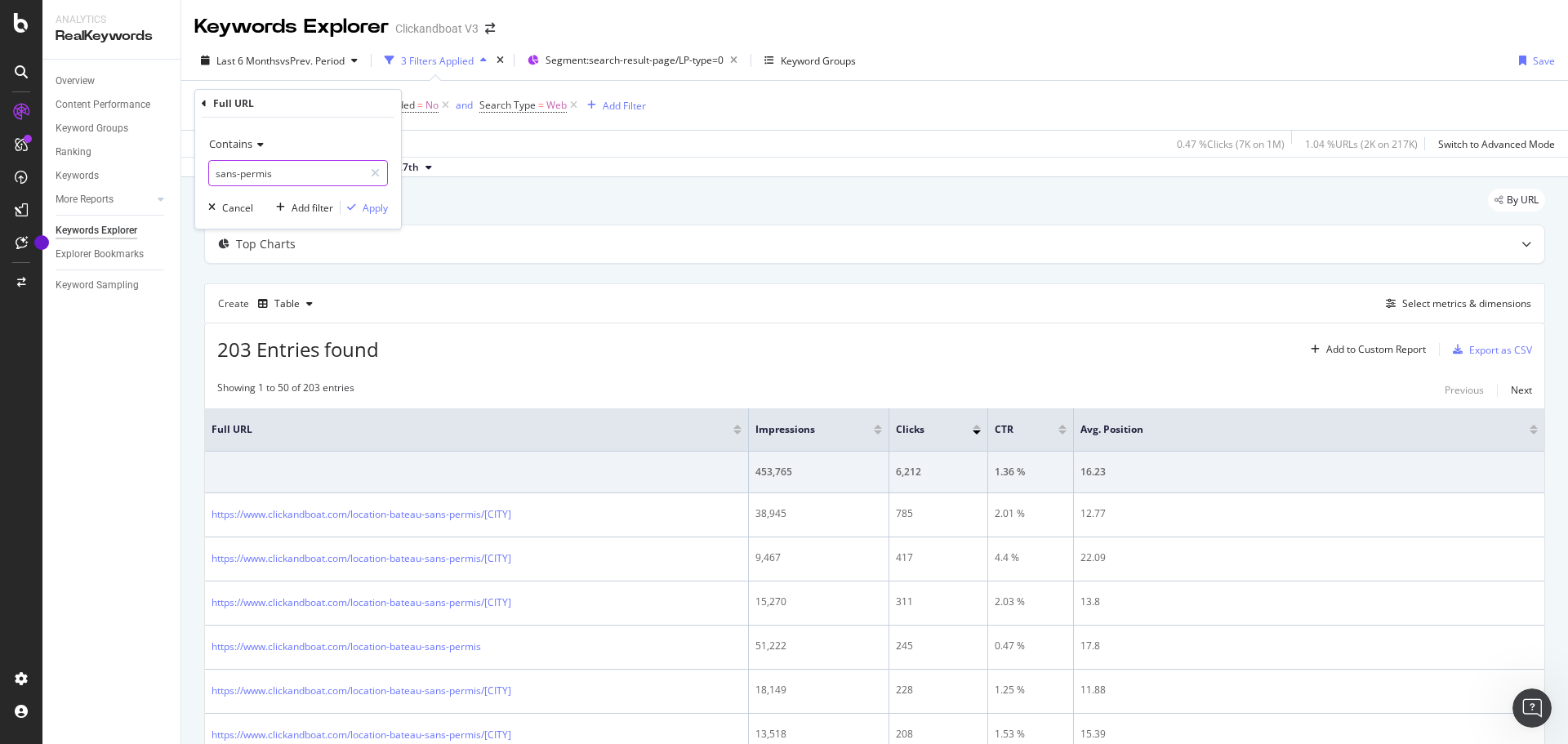 type on "sans-permis" 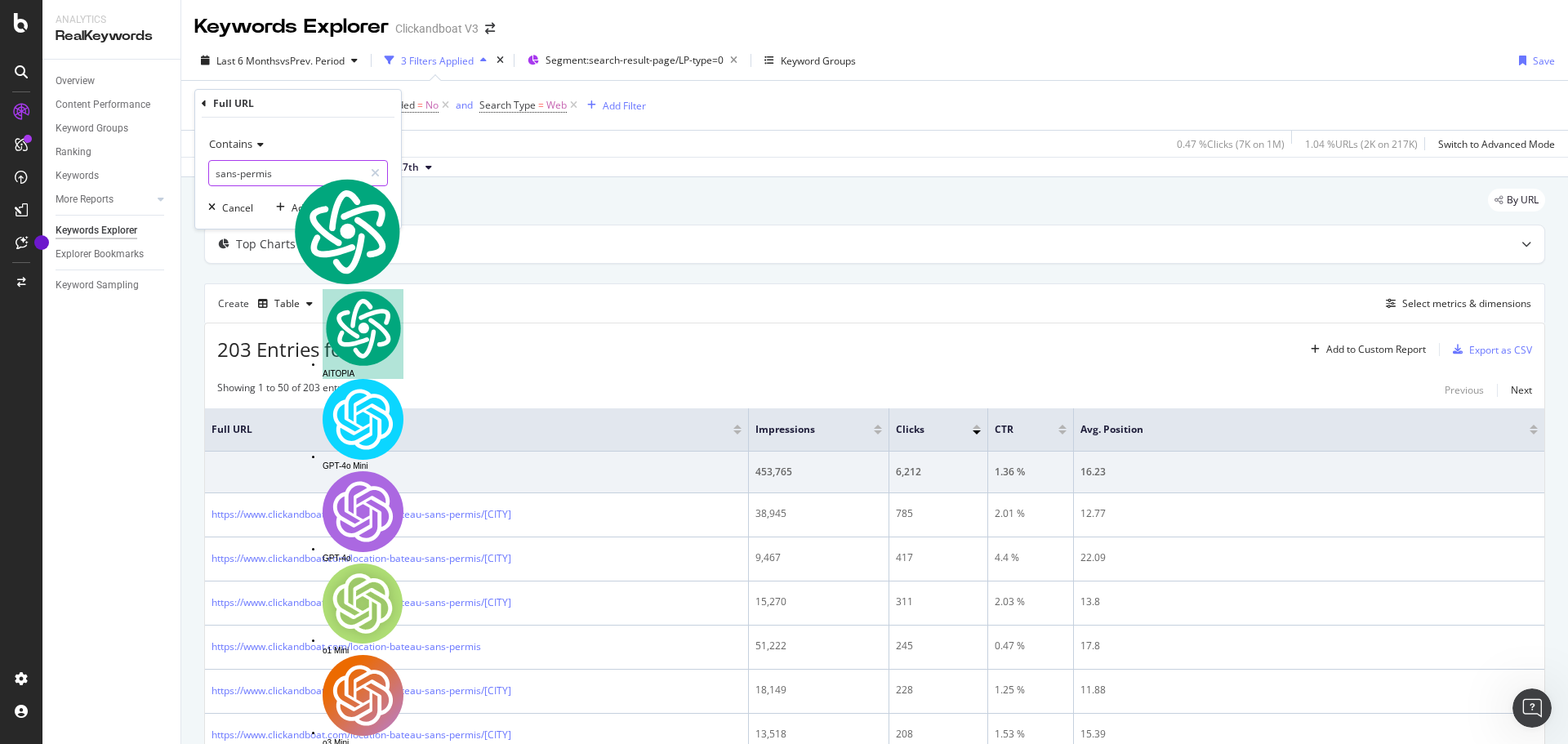 click on "sans-permis" at bounding box center (286, 173) 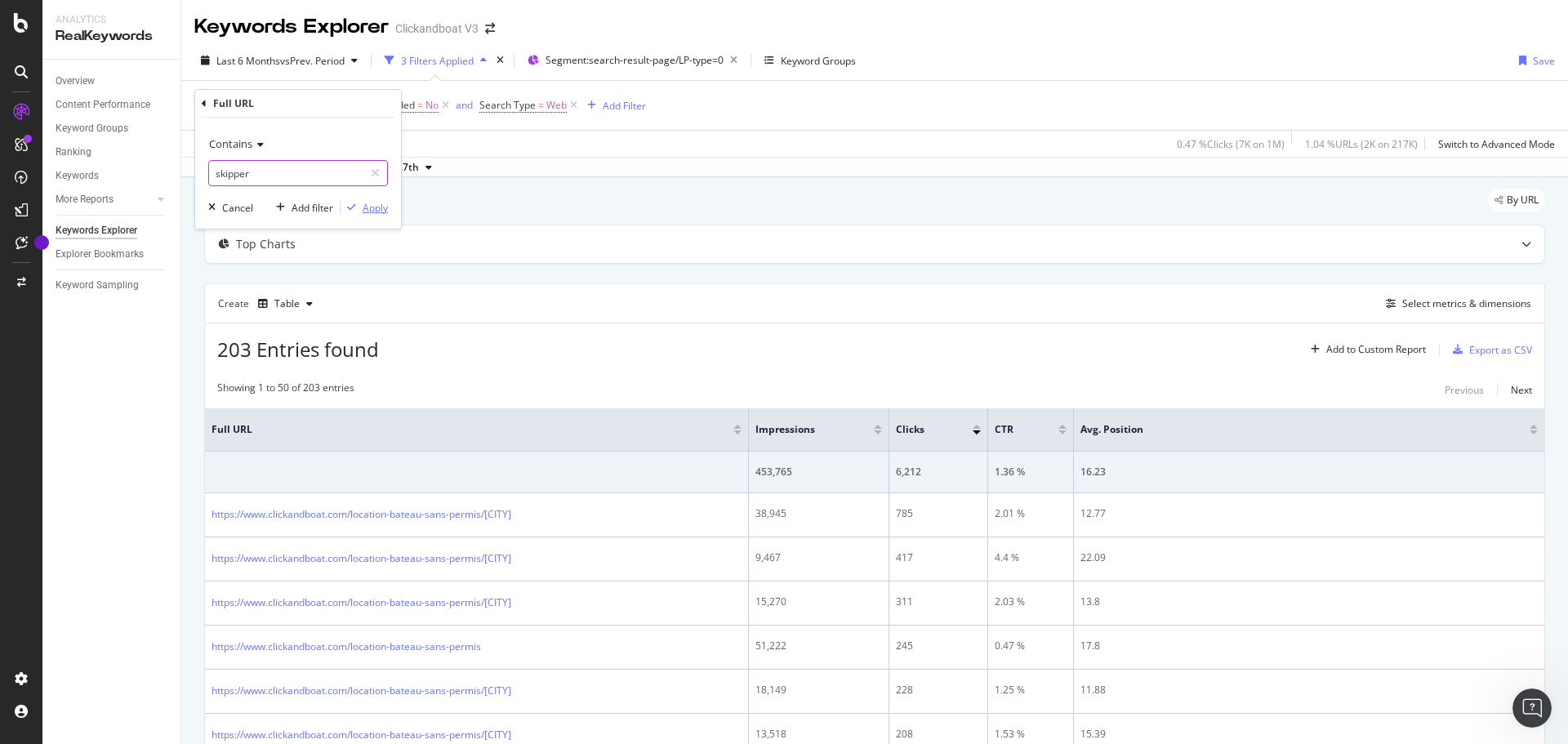 type on "skipper" 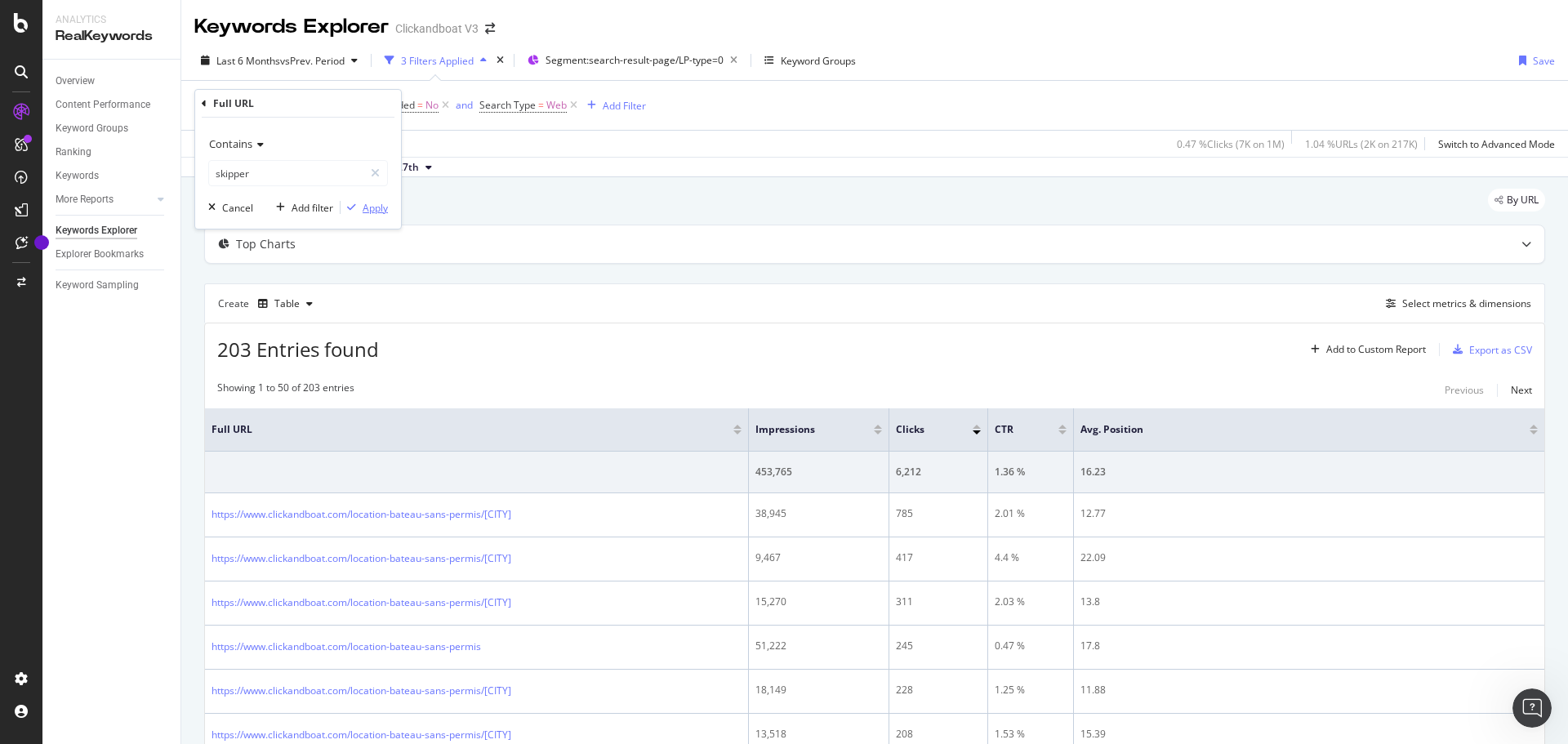 click on "Apply" at bounding box center (375, 207) 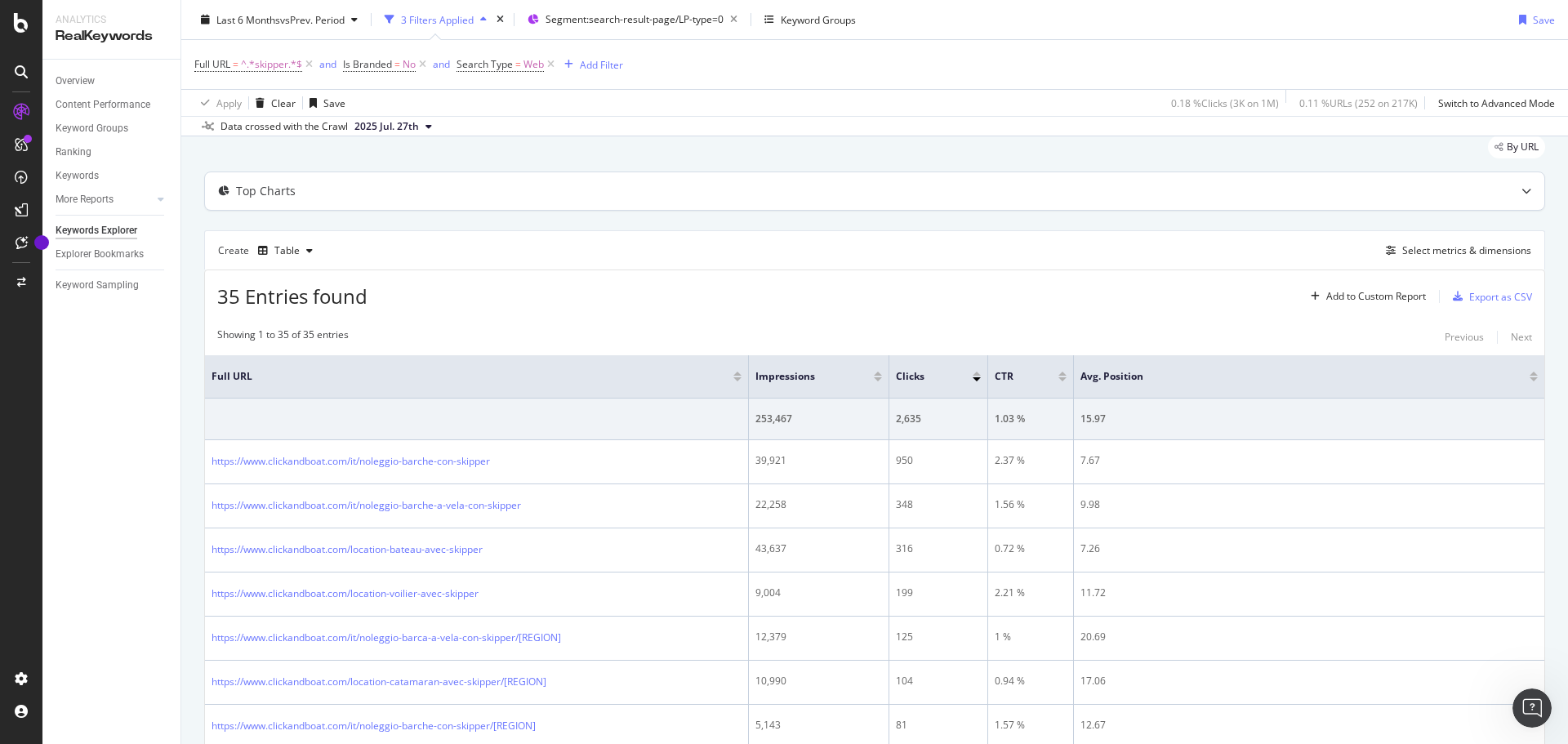 scroll, scrollTop: 50, scrollLeft: 0, axis: vertical 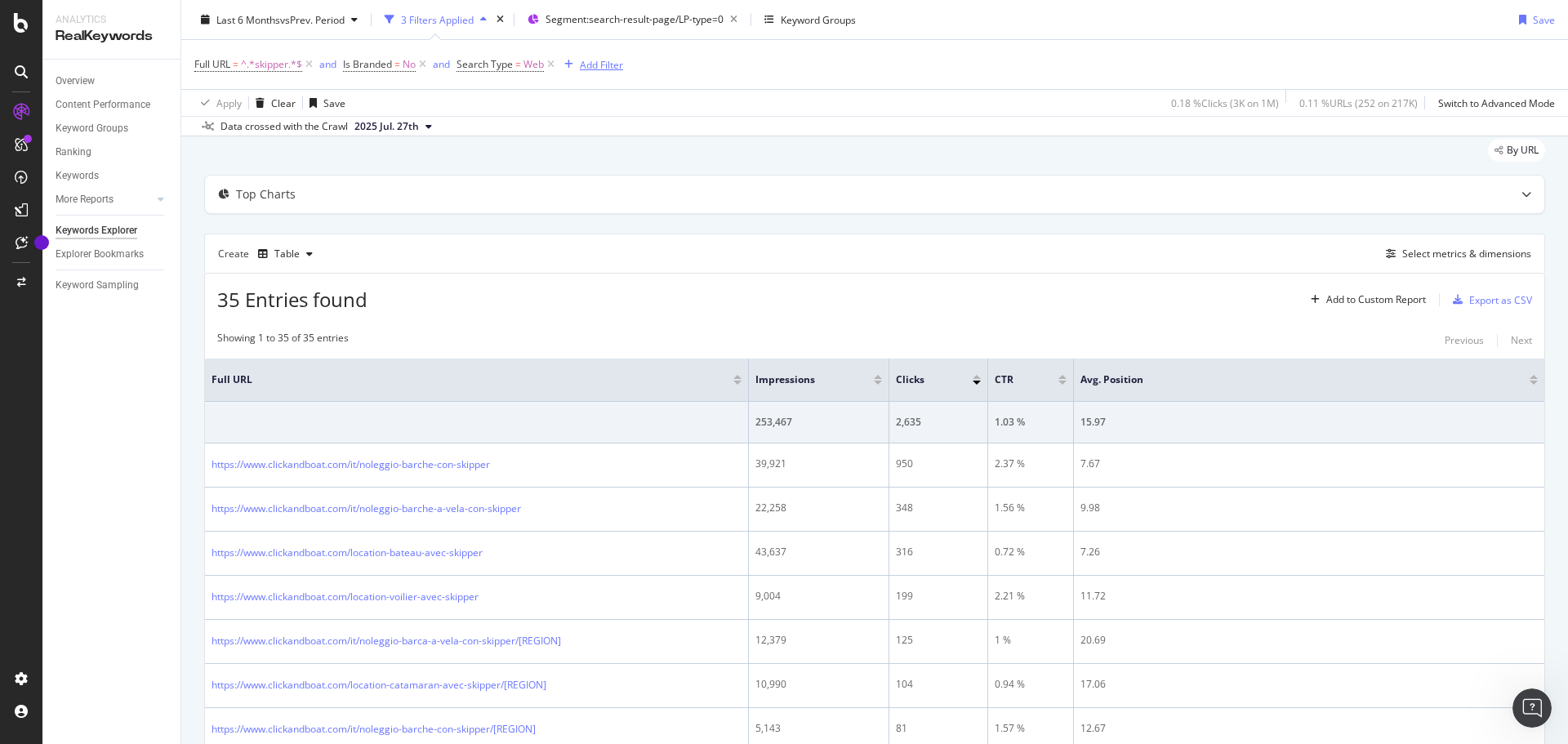 click on "Add Filter" at bounding box center [601, 64] 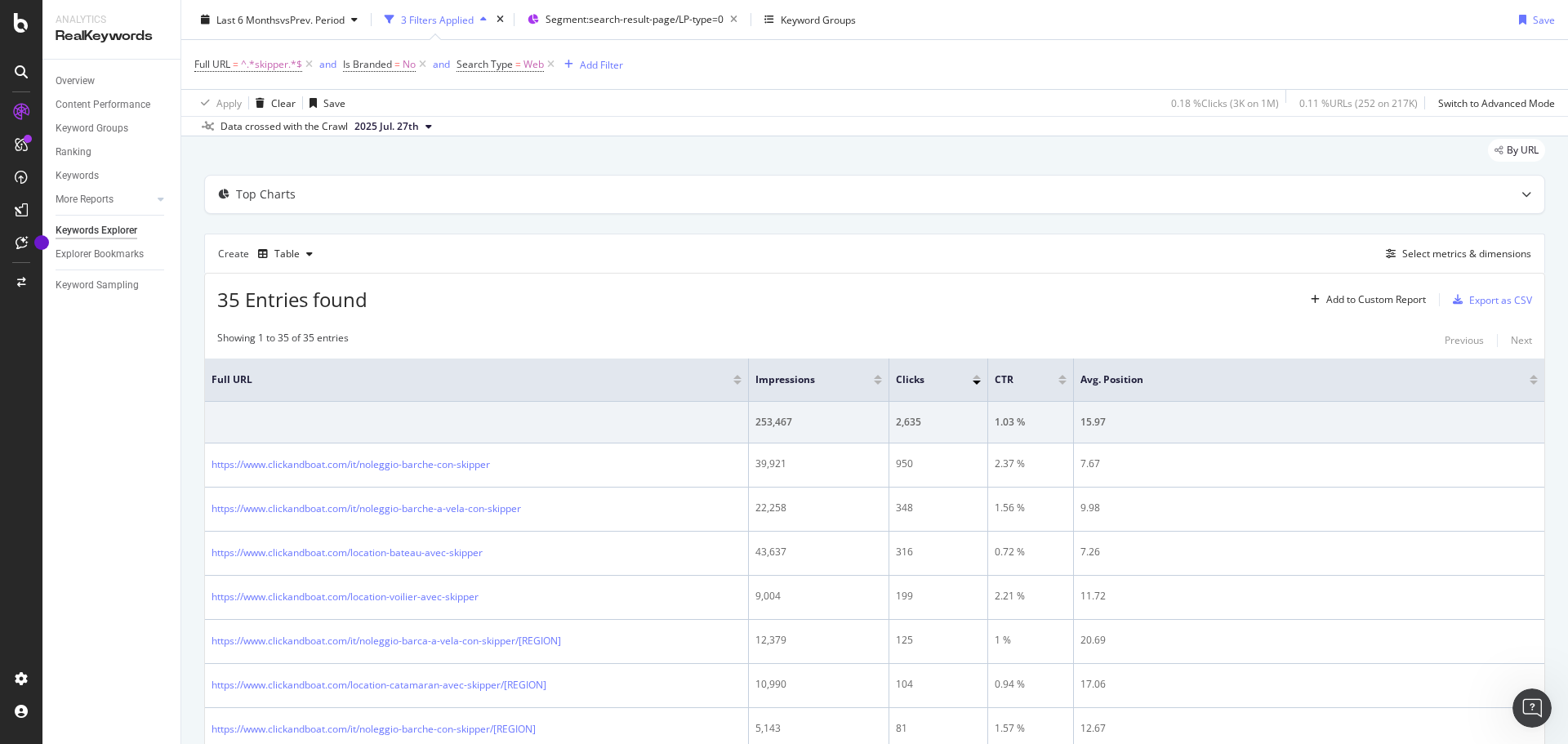 click on "Apply Clear Save 0.18 %  Clicks ( 3K on 1M ) 0.11 %  URLs ( 252 on 217K ) Switch to Advanced Mode" at bounding box center [875, 102] 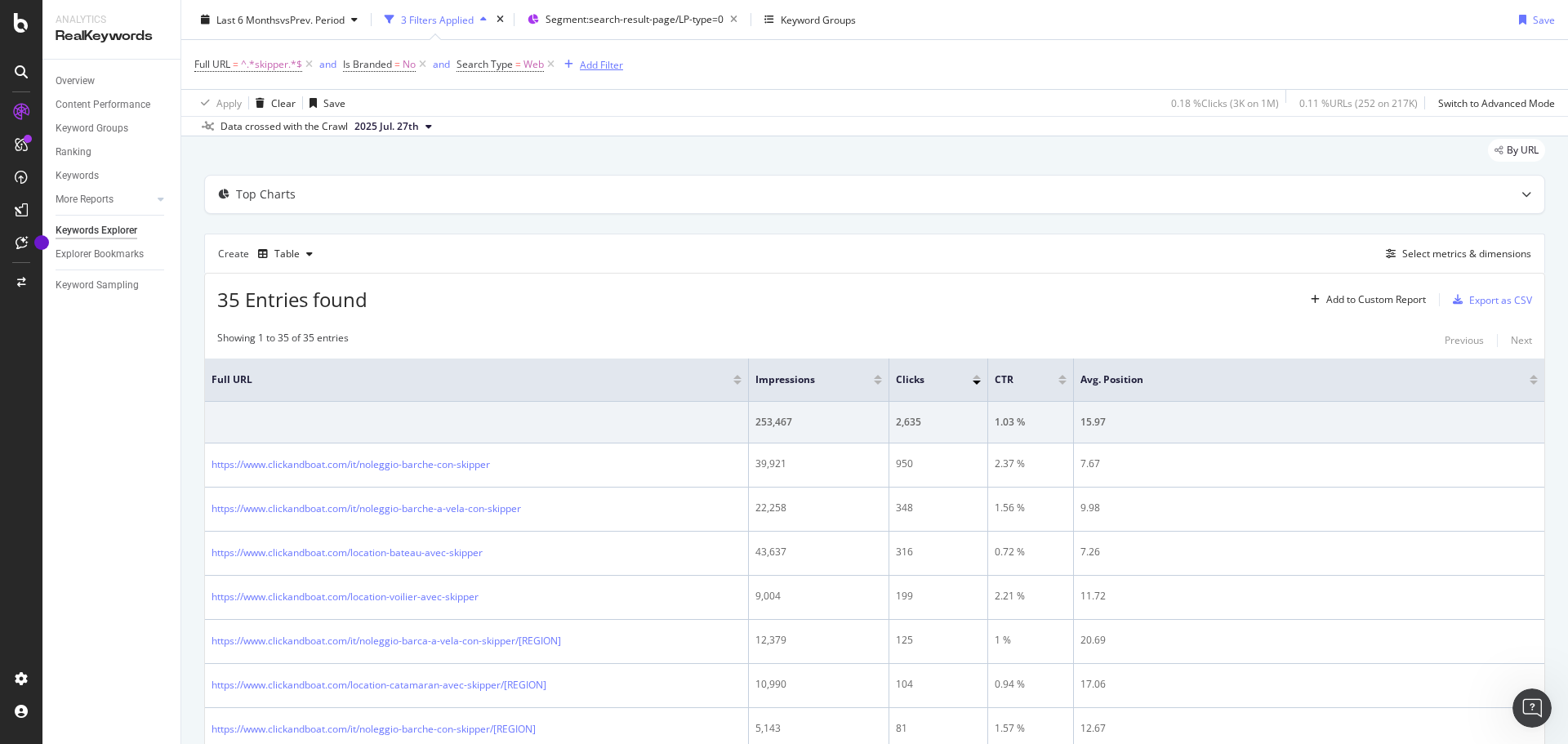 click on "Add Filter" at bounding box center [601, 64] 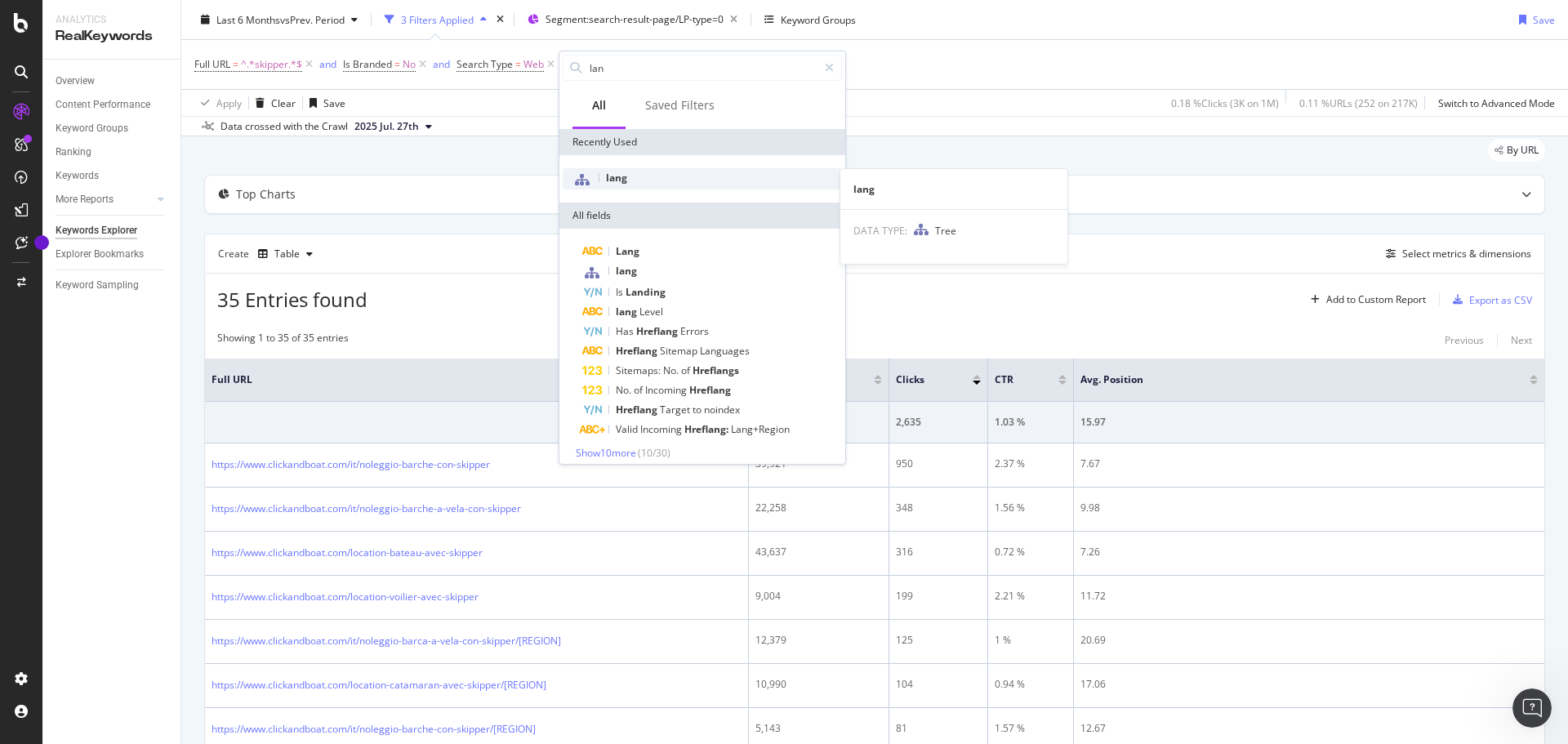 type on "lan" 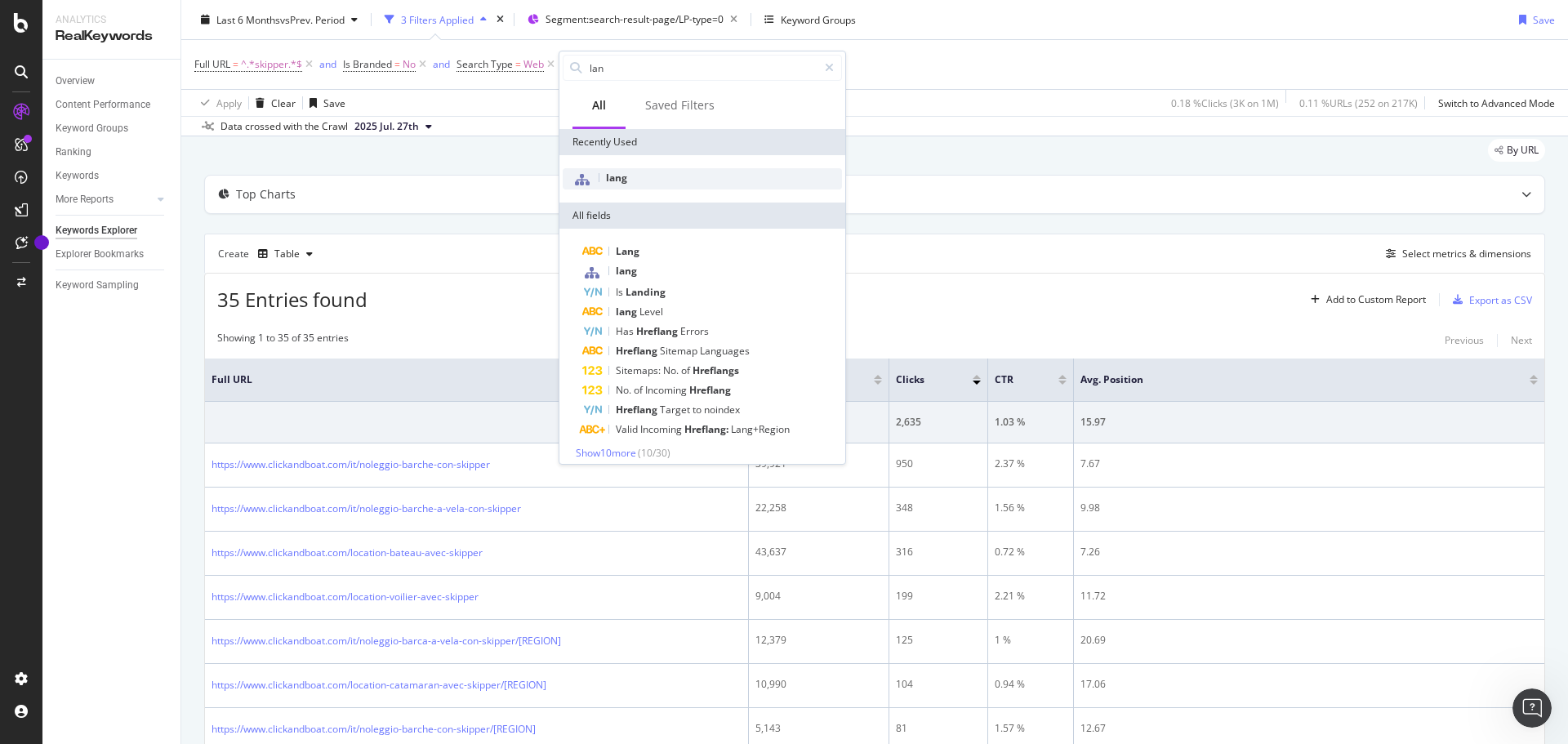 click on "lang" at bounding box center (617, 177) 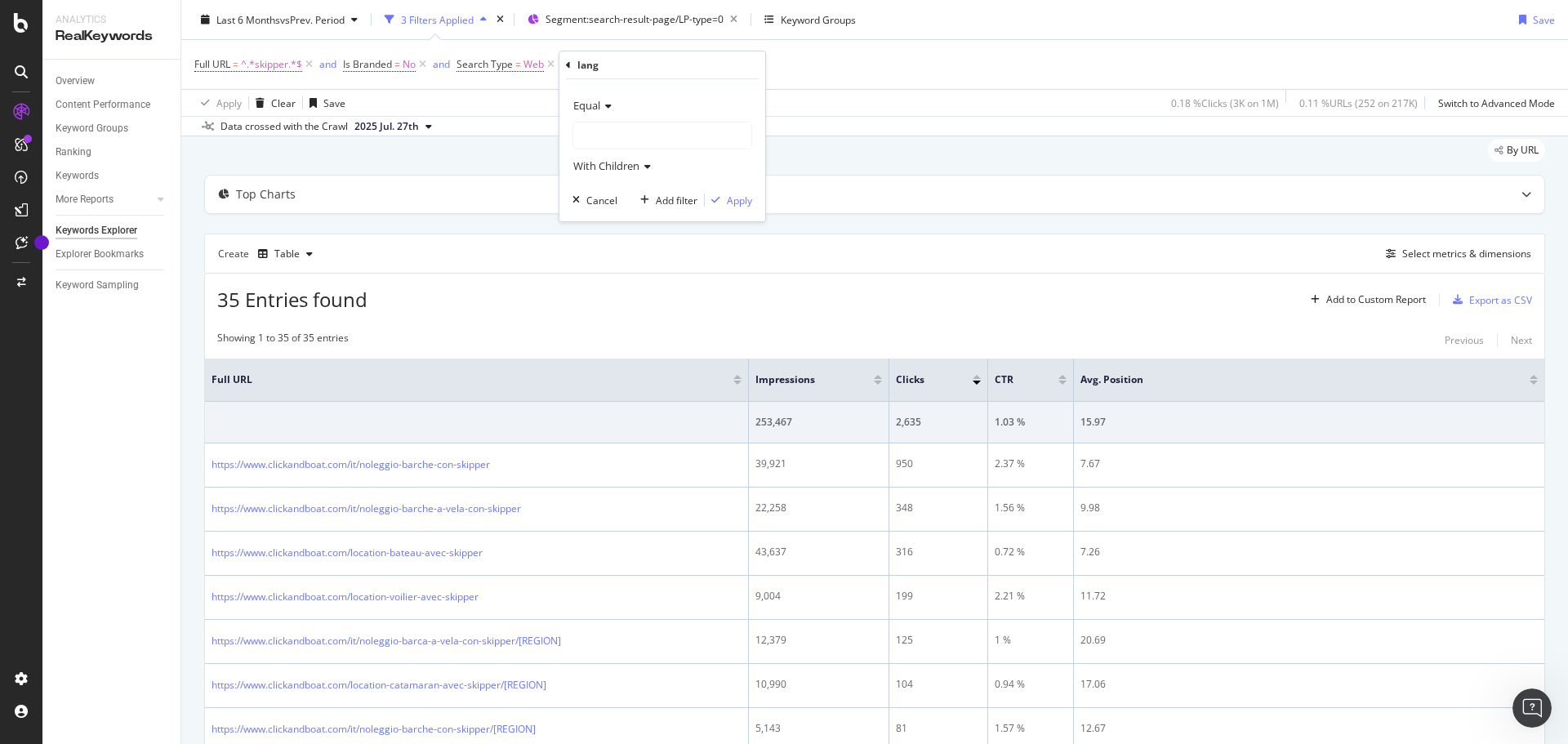 click at bounding box center [662, 136] 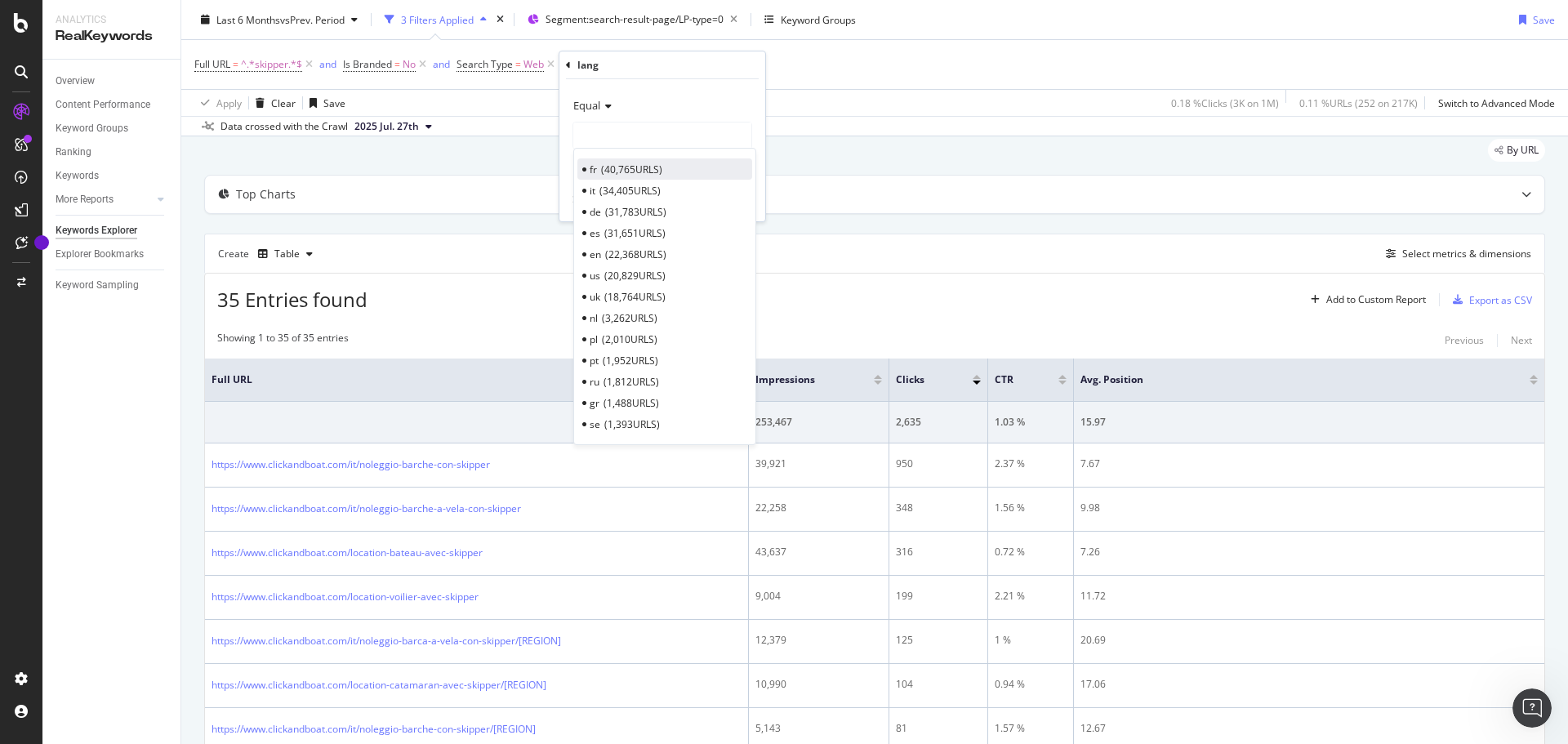 click on "40,765  URLS" at bounding box center (631, 169) 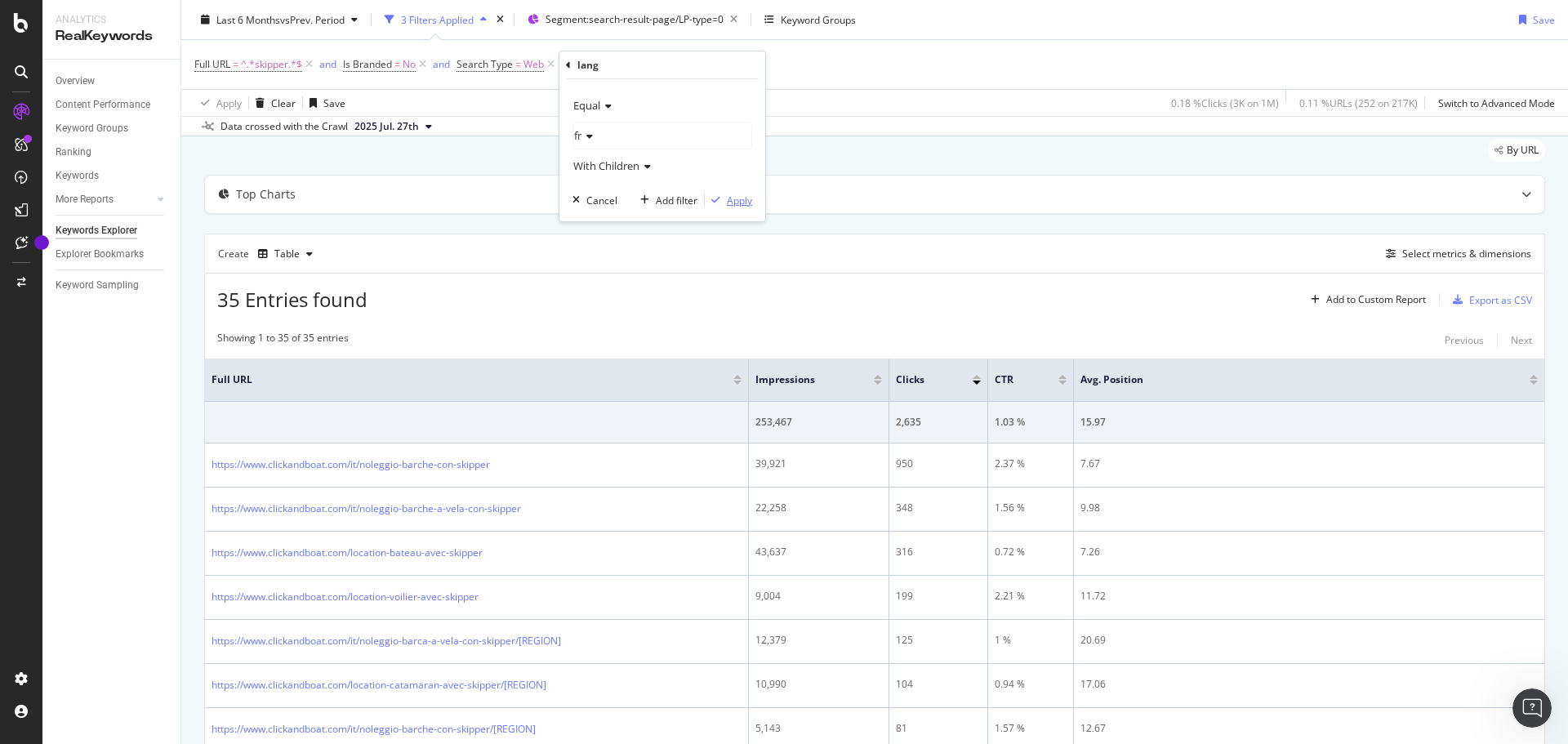click on "Apply" at bounding box center (739, 200) 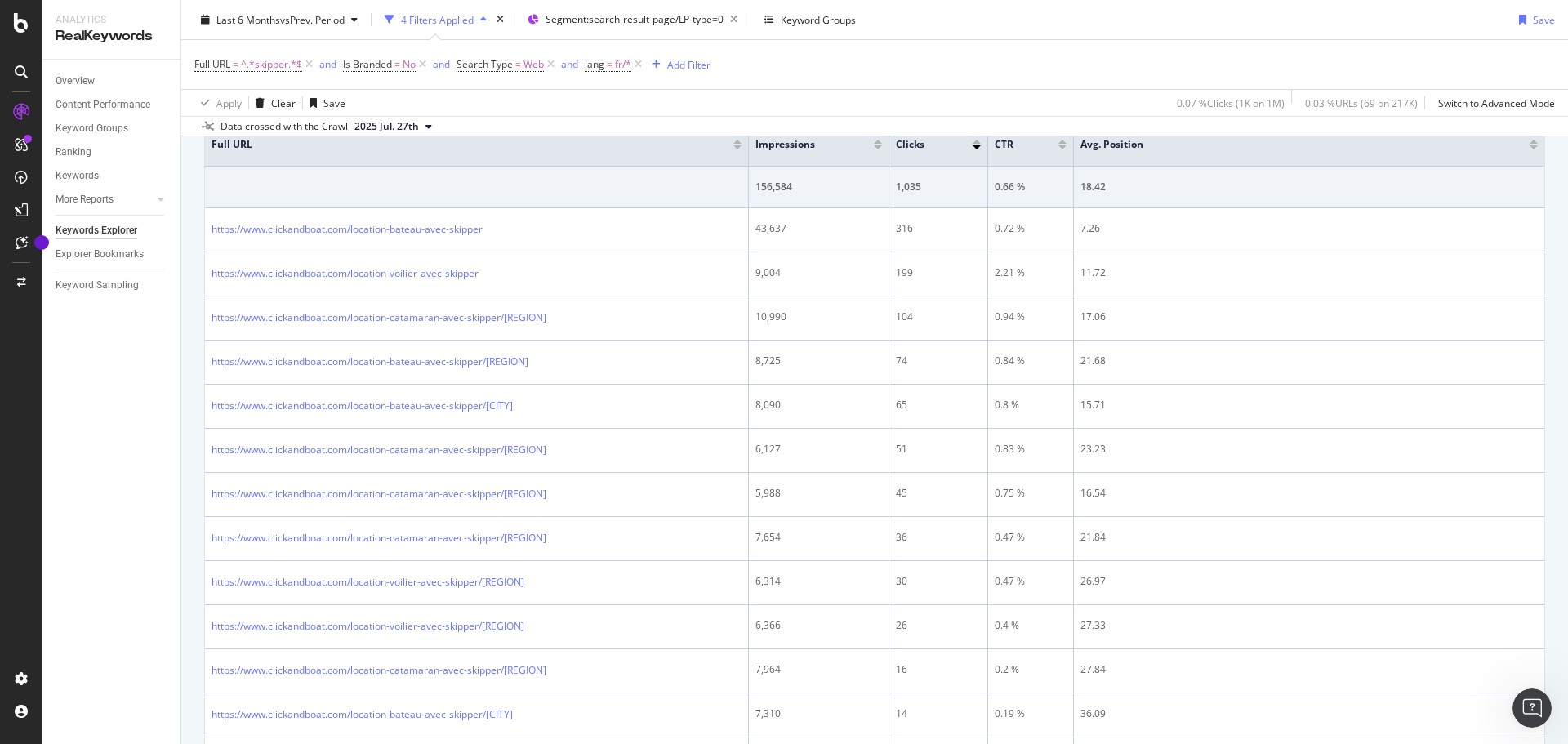 scroll, scrollTop: 0, scrollLeft: 0, axis: both 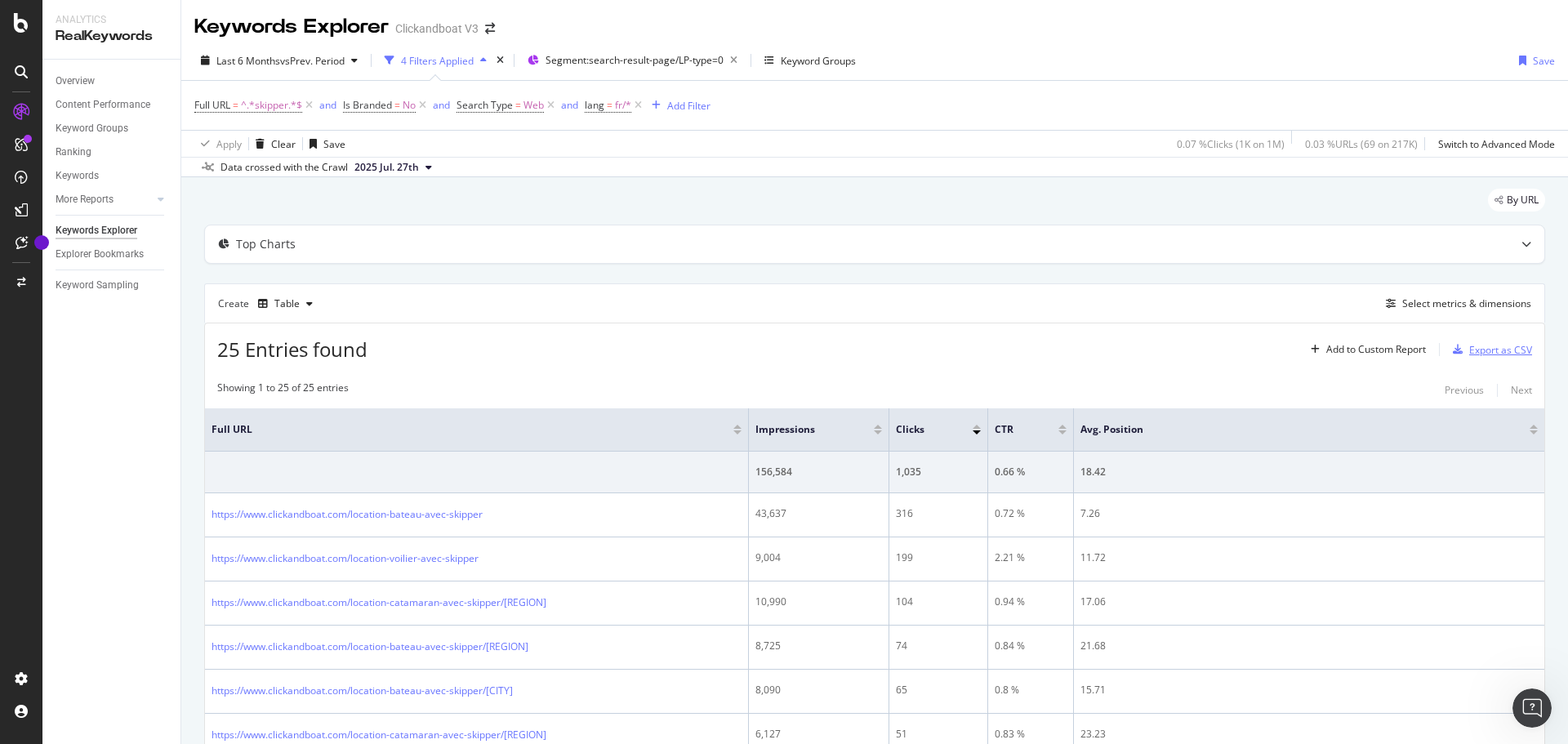 click on "Export as CSV" at bounding box center (1500, 350) 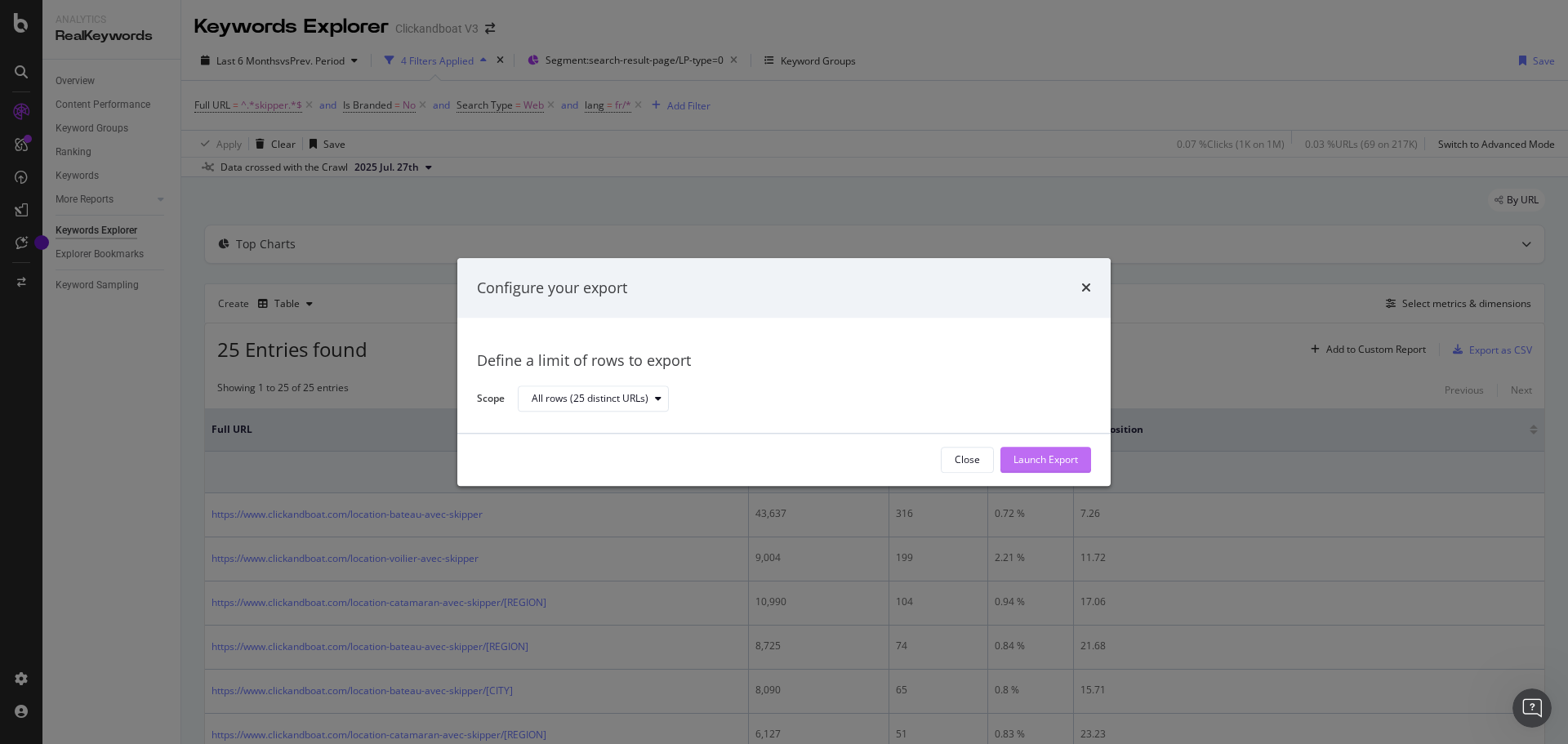 click on "Launch Export" at bounding box center [1045, 460] 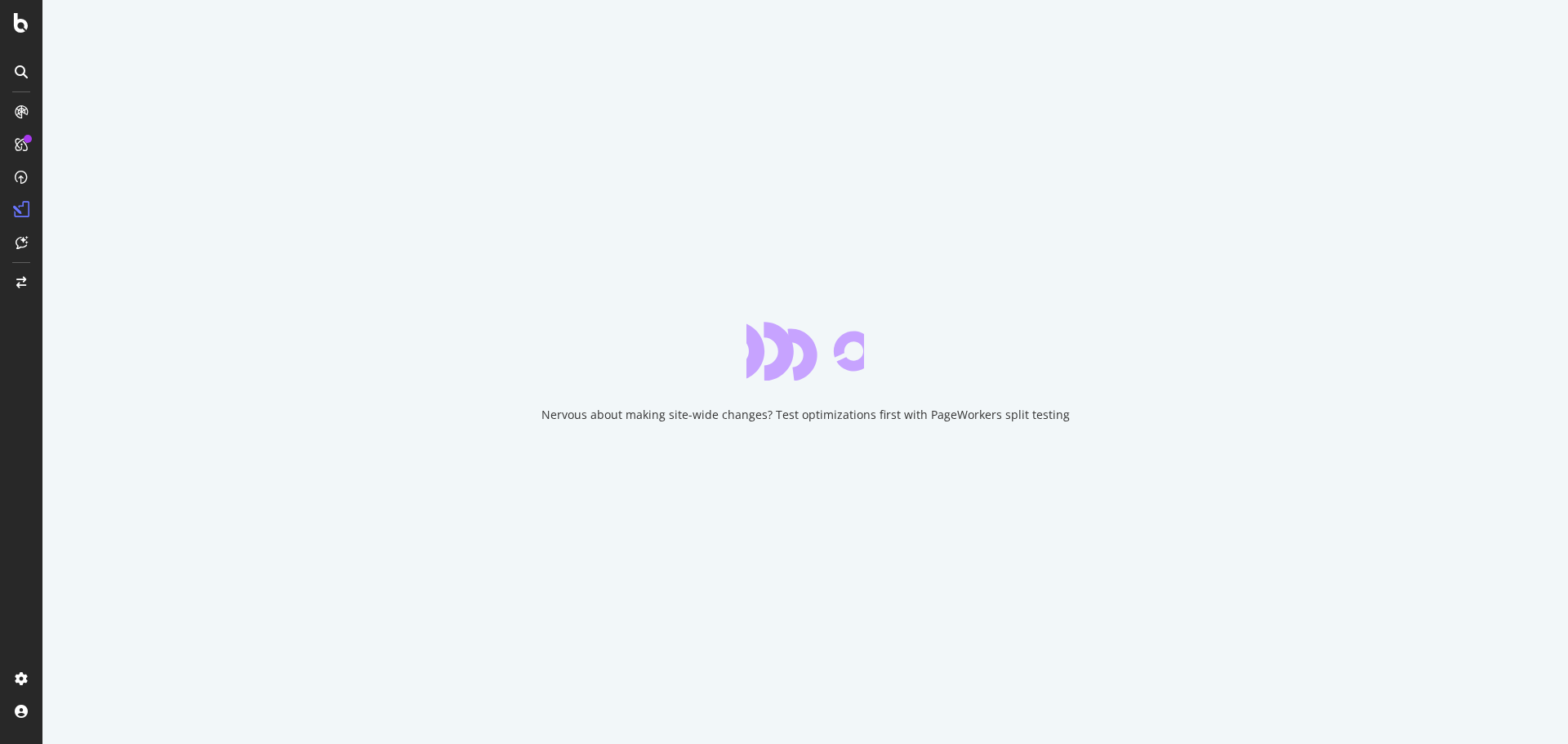 scroll, scrollTop: 0, scrollLeft: 0, axis: both 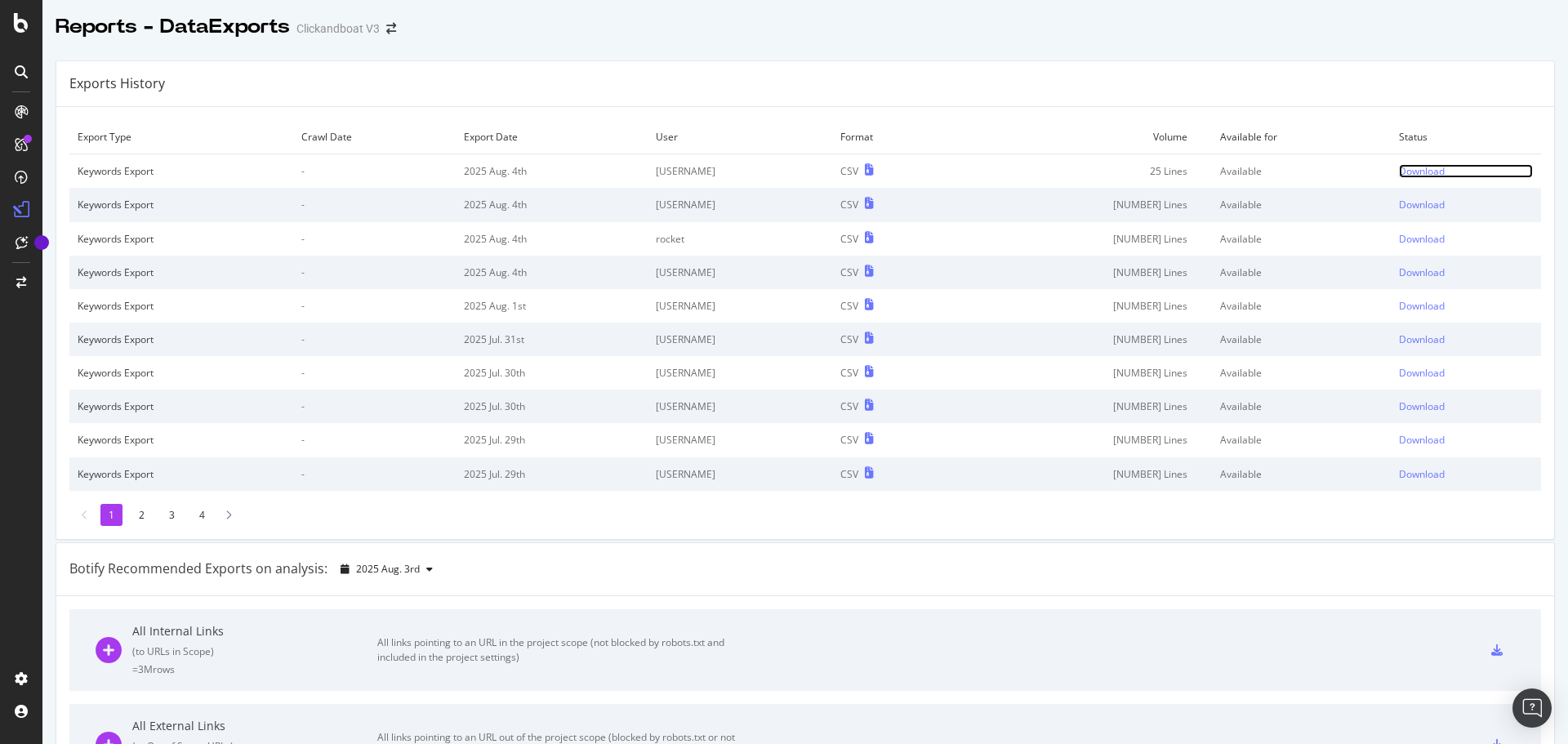 click on "Download" at bounding box center [1422, 171] 